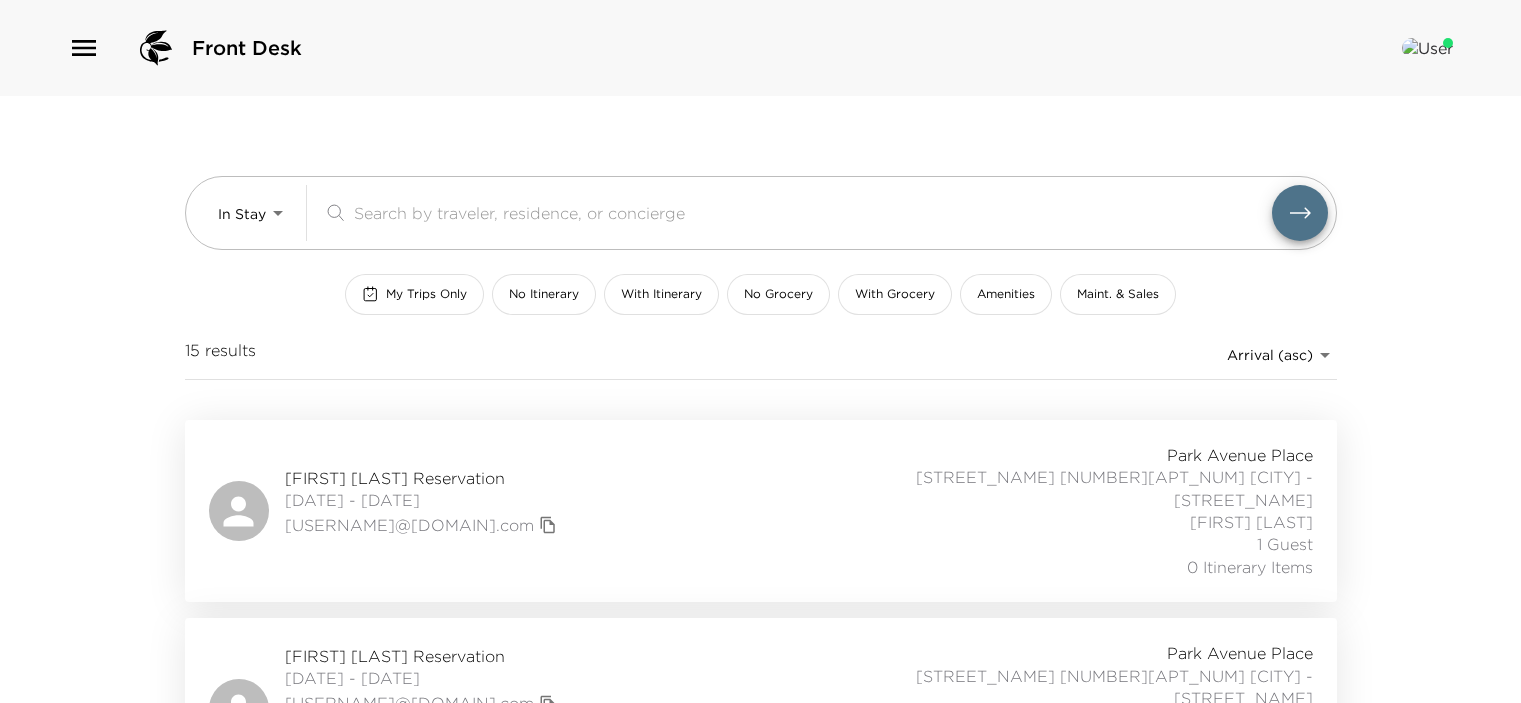scroll, scrollTop: 0, scrollLeft: 0, axis: both 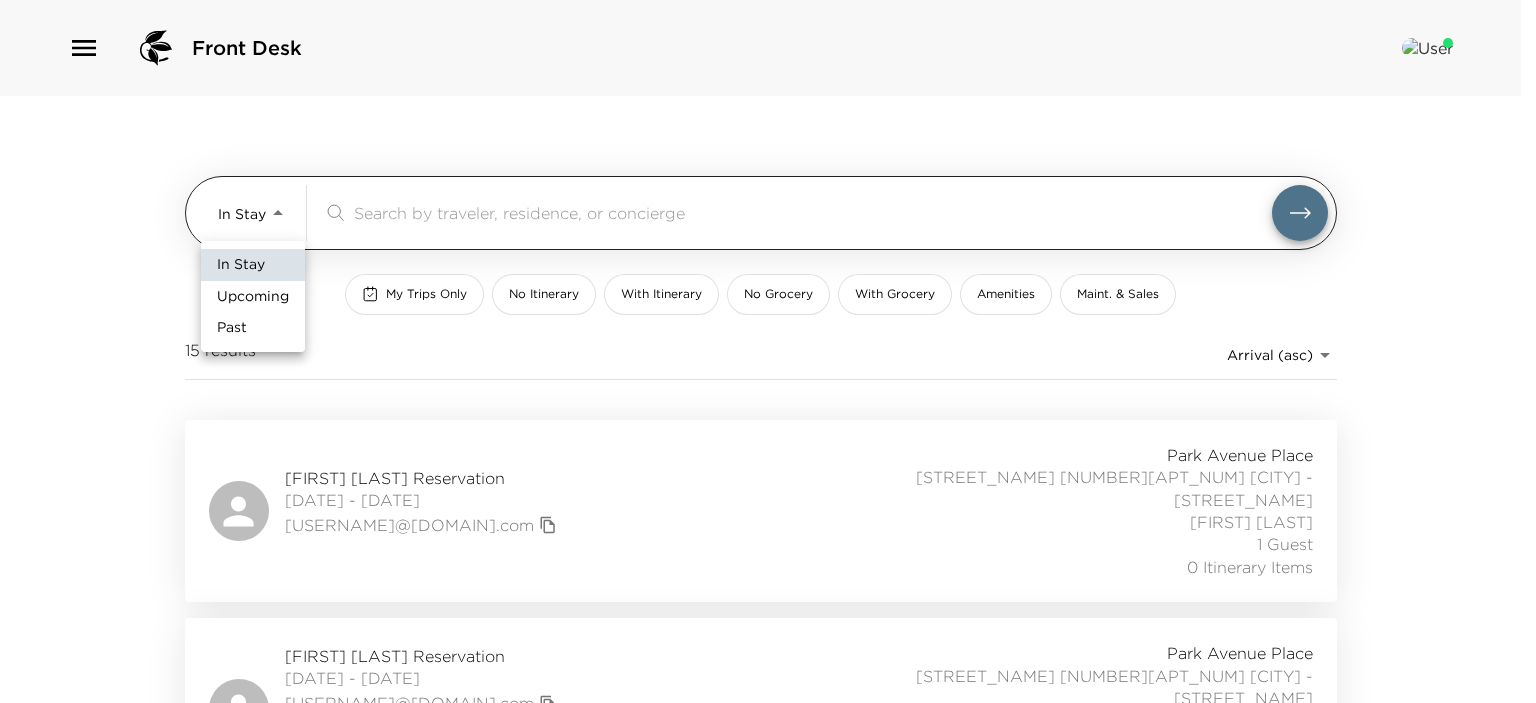 click on "Front Desk In Stay In-Stay ​ My Trips Only No Itinerary With Itinerary No Grocery With Grocery Amenities Maint. & Sales [NUMBER] results Arrival (asc) reservations_prod_arrival_asc [FIRST] [LAST] Reservation [DATE] - [DATE] [USERNAME]@[DOMAIN].com [STREET_NAME] [STREET_NAME] [NUMBER][APT_NUM] [CITY] - [STREET_NAME] [FIRST] [LAST] [NUMBER] Guests [NUMBER] Itinerary Items [FIRST] [LAST] Reservation [DATE] - [DATE] [USERNAME]@[DOMAIN].com [PHONE] Ultra [STREET_NAME] [STREET_NAME] [NUMBER][APT_NUM] [CITY] - [STREET_NAME] [FIRST] [LAST] [NUMBER] Guests [NUMBER] Itinerary Items [FIRST] [LAST] Reservation [DATE] - [DATE] [USERNAME]@[DOMAIN].com [PHONE] [STREET_NAME] [STREET_NAME] [NUMBER][APT_NUM] [CITY] - [STREET_NAME] [FIRST] [LAST] [NUMBER] Guests [NUMBER] Itinerary Items [FIRST] [LAST] Reservation [DATE] - [DATE] [USERNAME]@[DOMAIN].net [NUMBER] Guests" at bounding box center [768, 351] 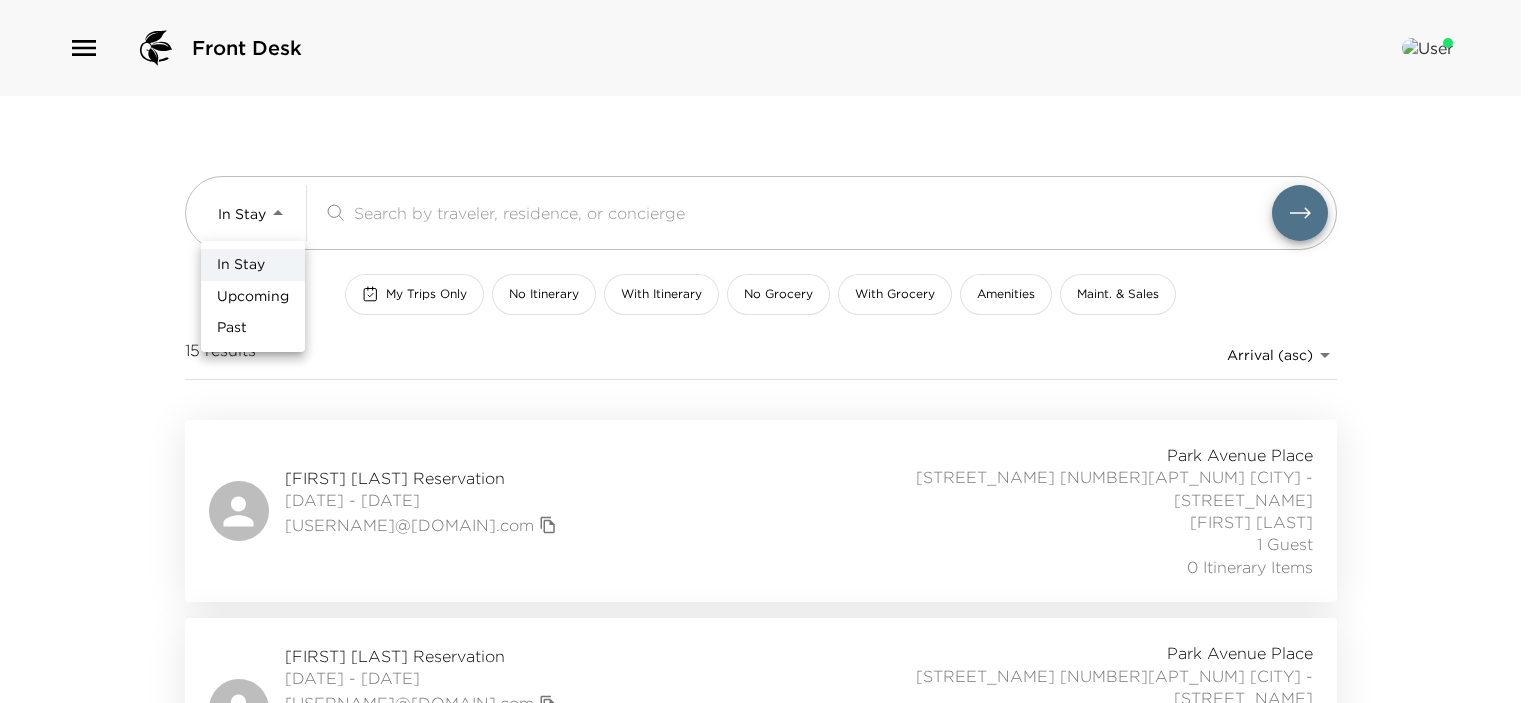 click on "In Stay" at bounding box center [241, 265] 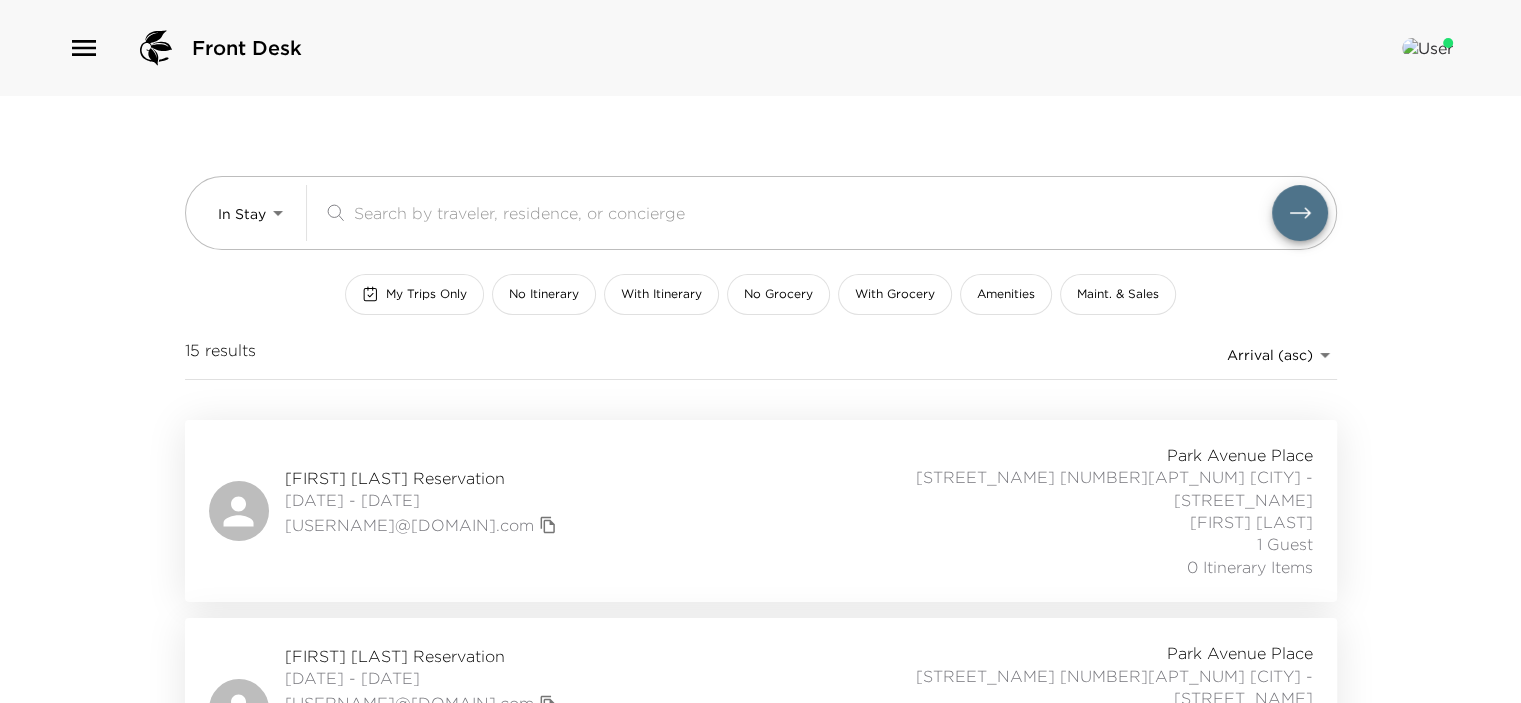 click on "My Trips Only" at bounding box center [414, 294] 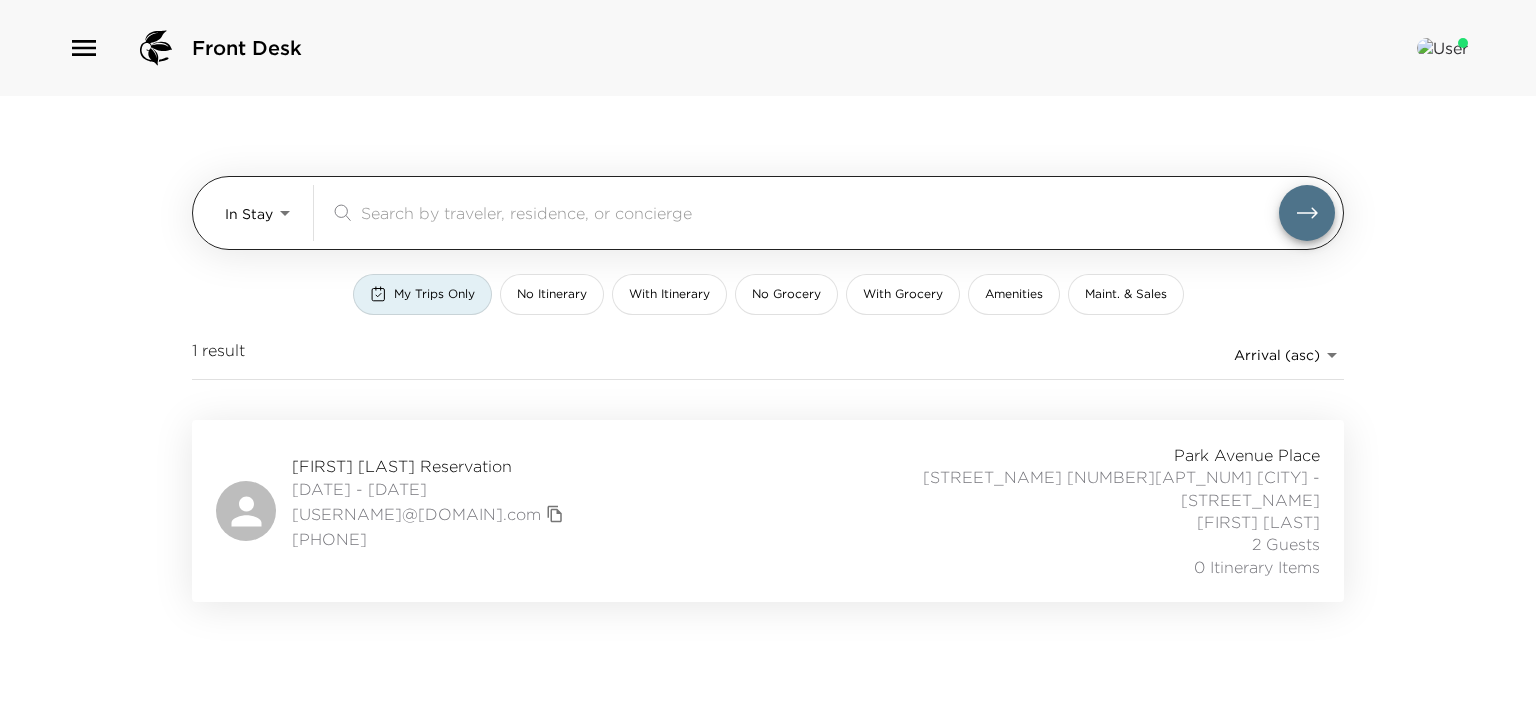 click on "Front Desk In Stay In-Stay ​ My Trips Only No Itinerary With Itinerary No Grocery With Grocery Amenities Maint. & Sales 1 result Arrival (asc) reservations_prod_arrival_asc Jonathan Tkatch Reservation 08/03/2025 - 08/05/2025 jtkatch@harlocap.com 416-819-7754 Park Avenue Place Park Avenue Place 24A New York - Park Avenue Place Sergio Martinez 2 Guests 0 Itinerary Items" at bounding box center [768, 351] 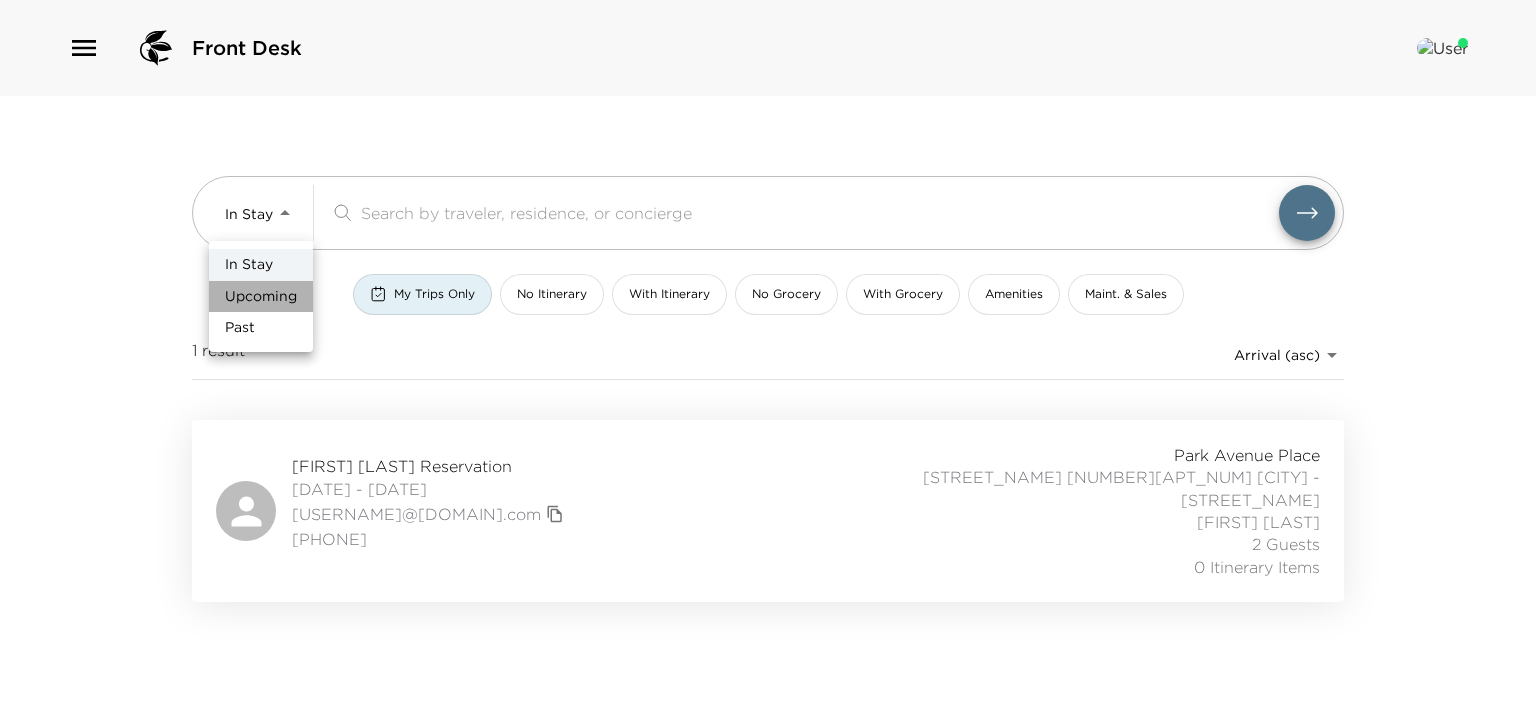 click on "Upcoming" at bounding box center (261, 297) 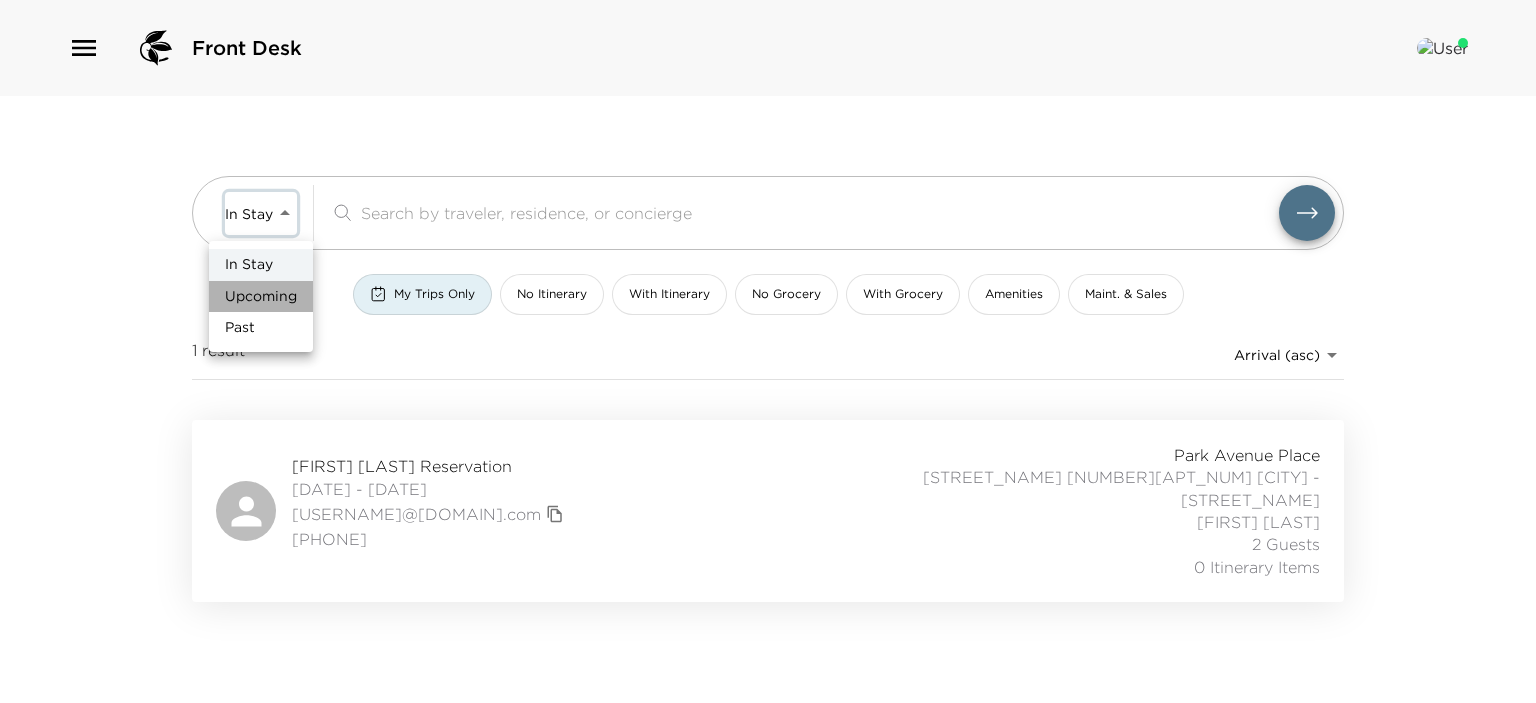 type on "Upcoming" 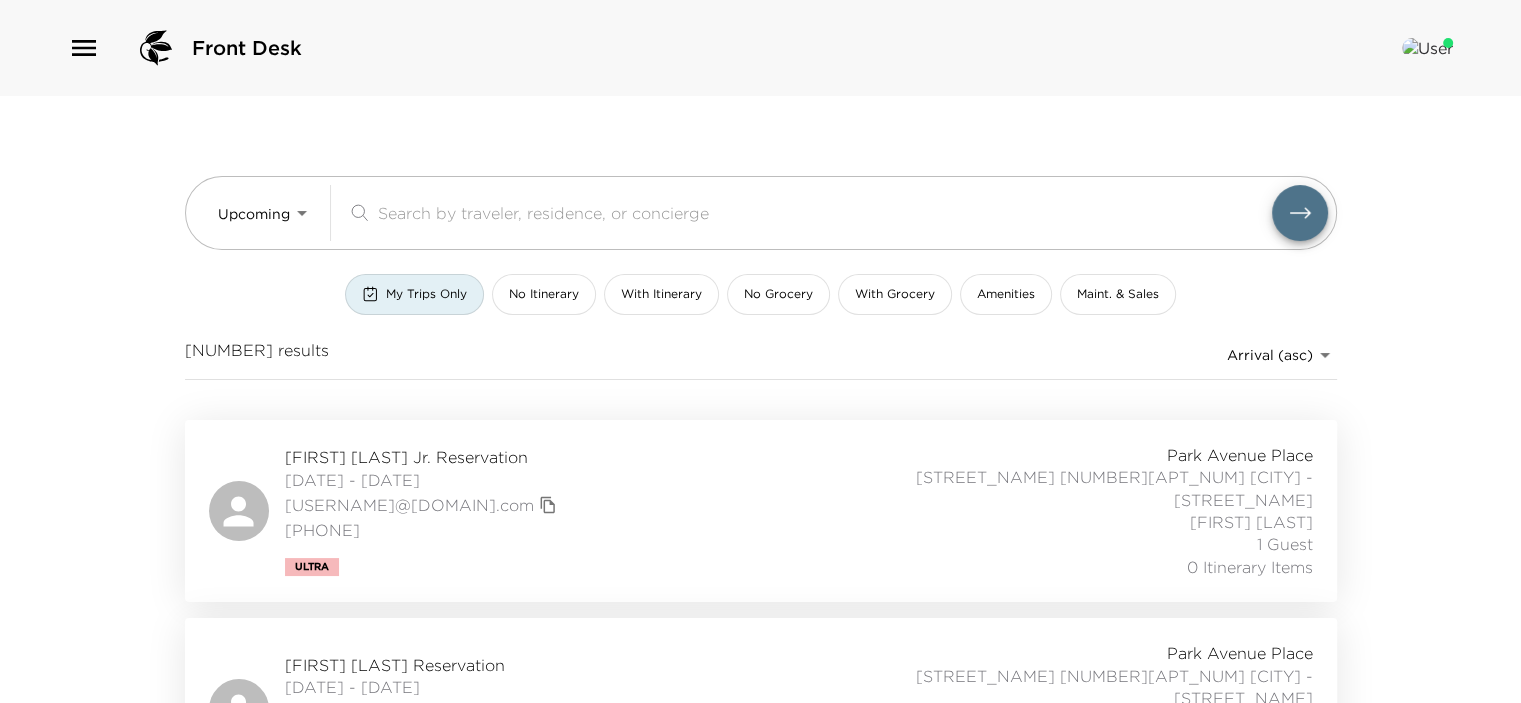 drag, startPoint x: 536, startPoint y: 233, endPoint x: 552, endPoint y: 99, distance: 134.95184 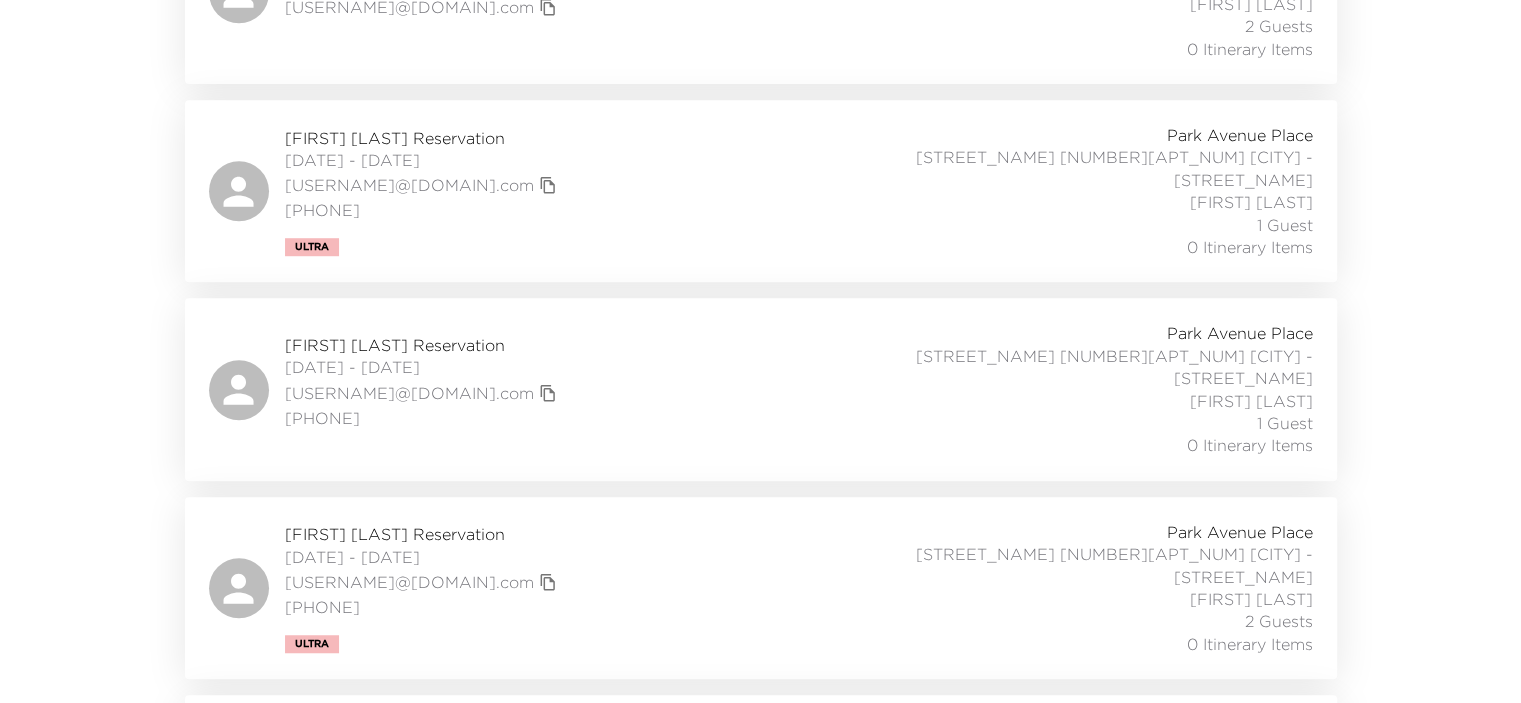 scroll, scrollTop: 1333, scrollLeft: 0, axis: vertical 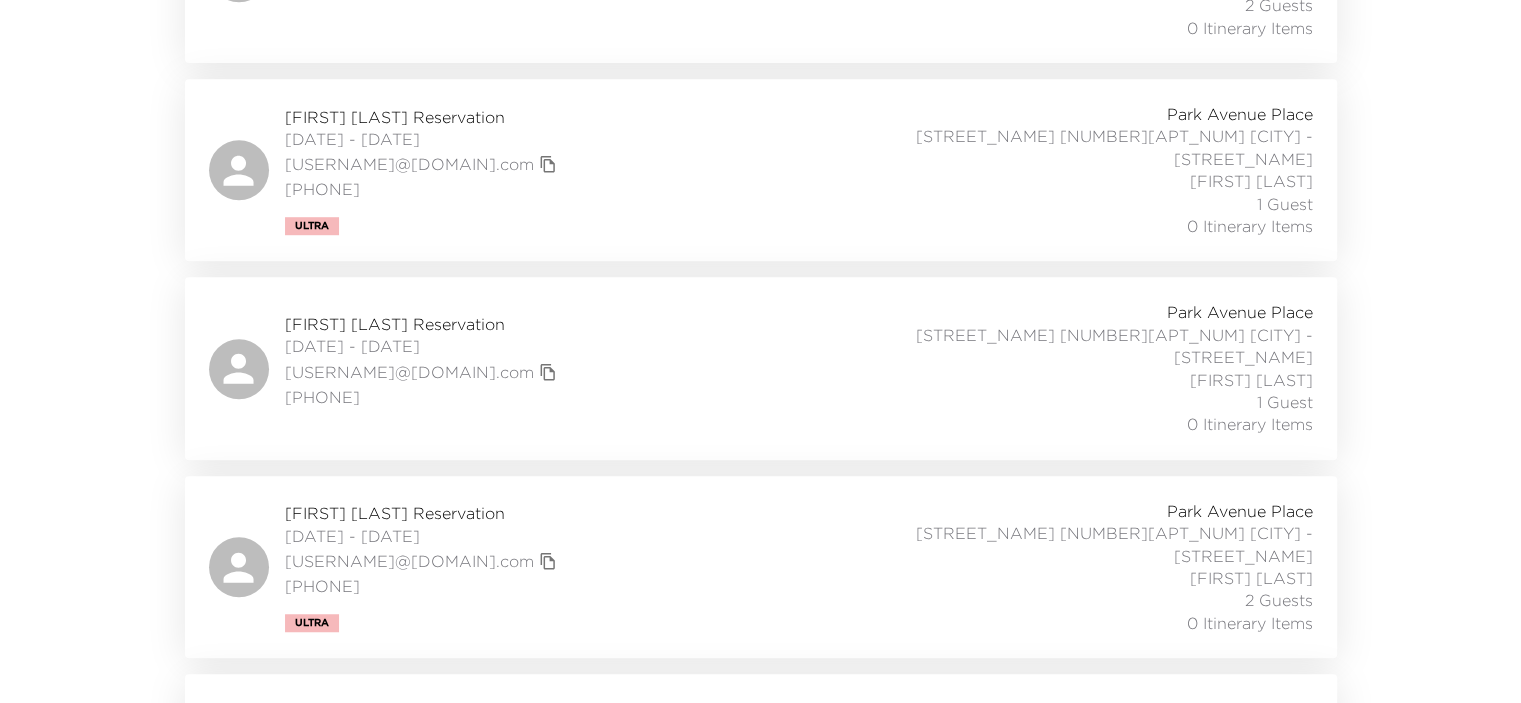 click on "[FIRST] [LAST] Reservation" at bounding box center [423, 513] 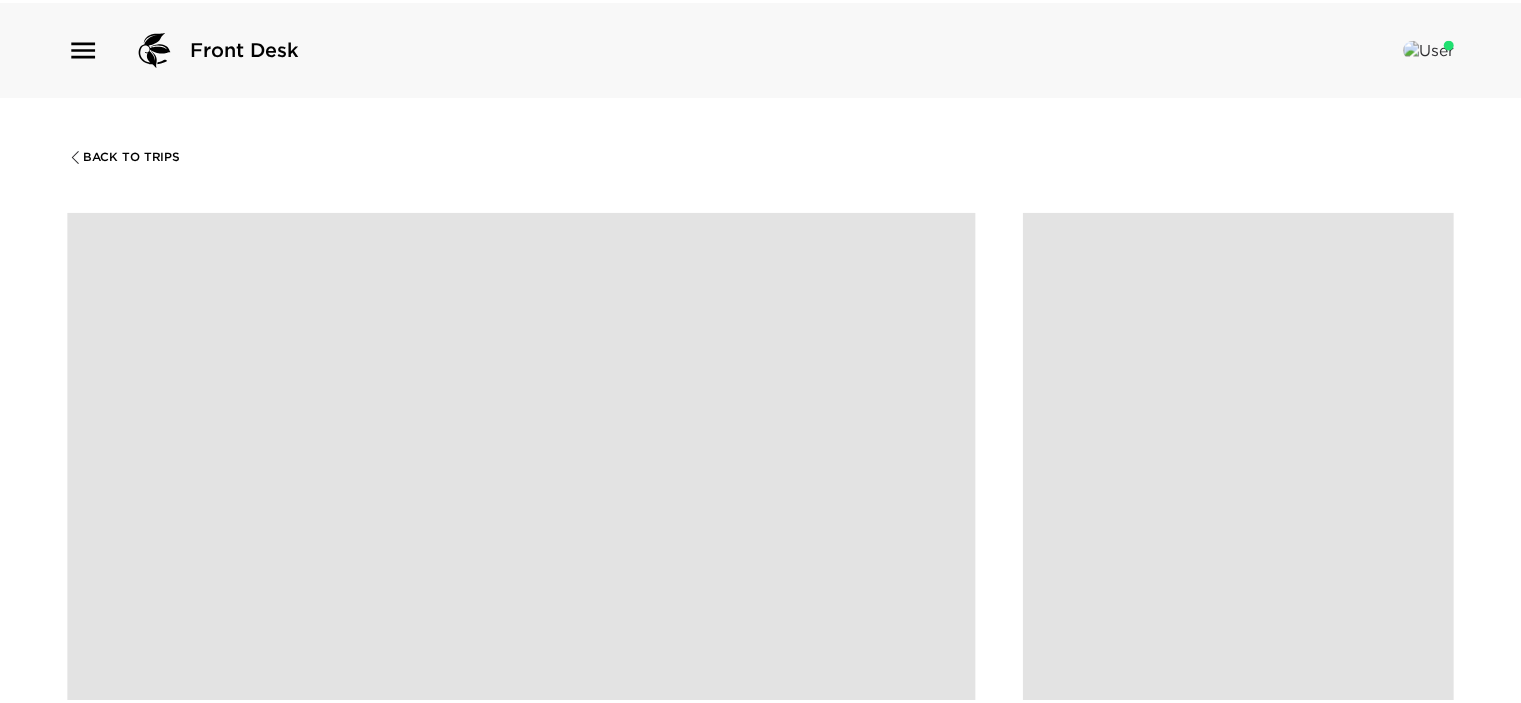 scroll, scrollTop: 0, scrollLeft: 0, axis: both 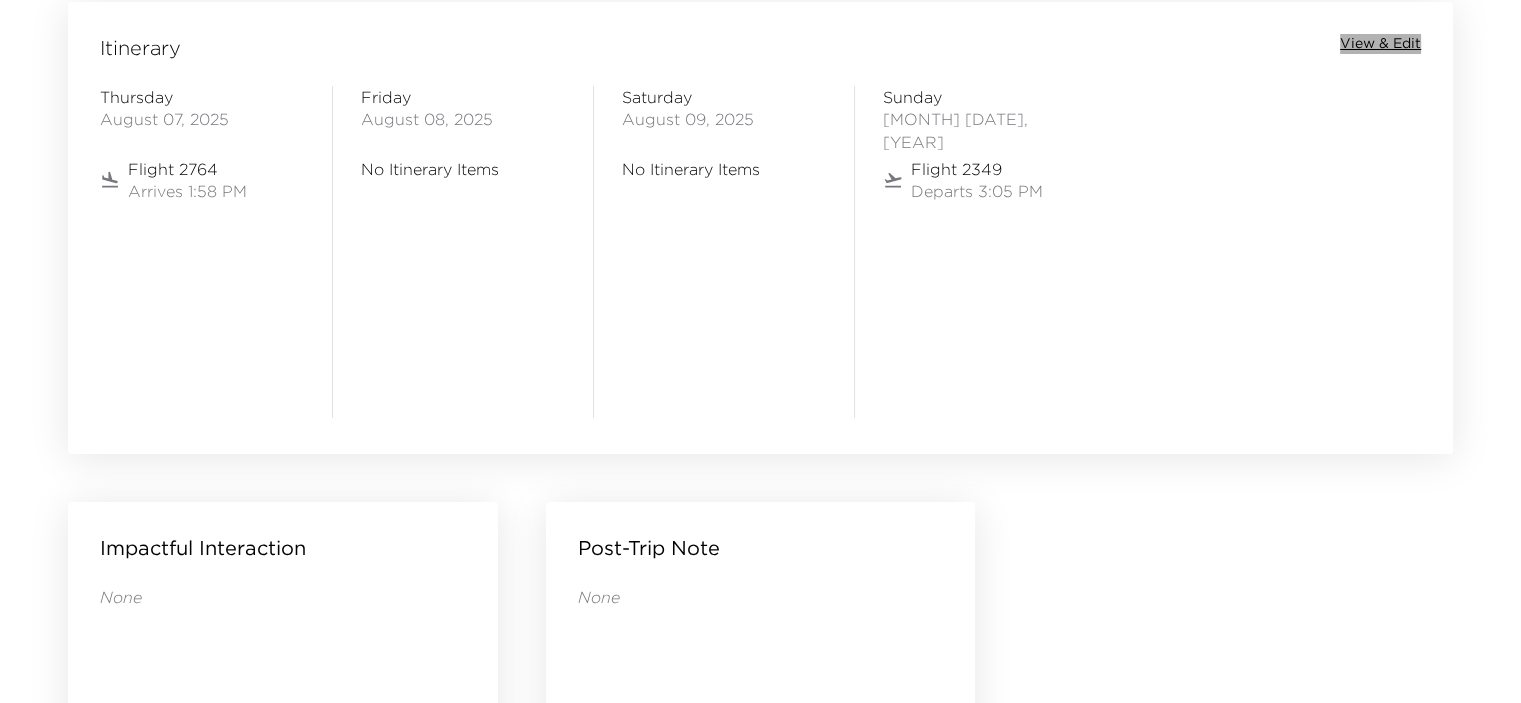 click on "View & Edit" at bounding box center [1380, 44] 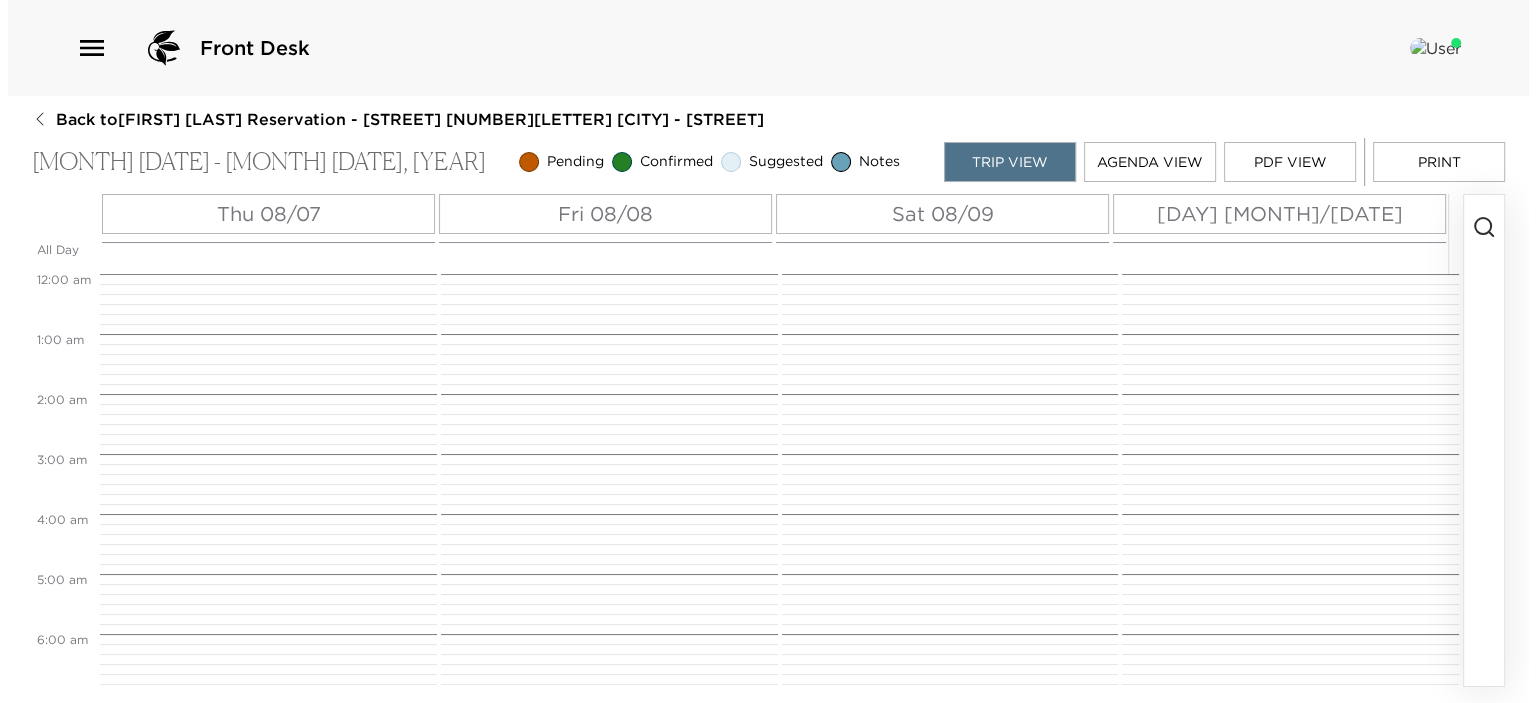 scroll, scrollTop: 0, scrollLeft: 0, axis: both 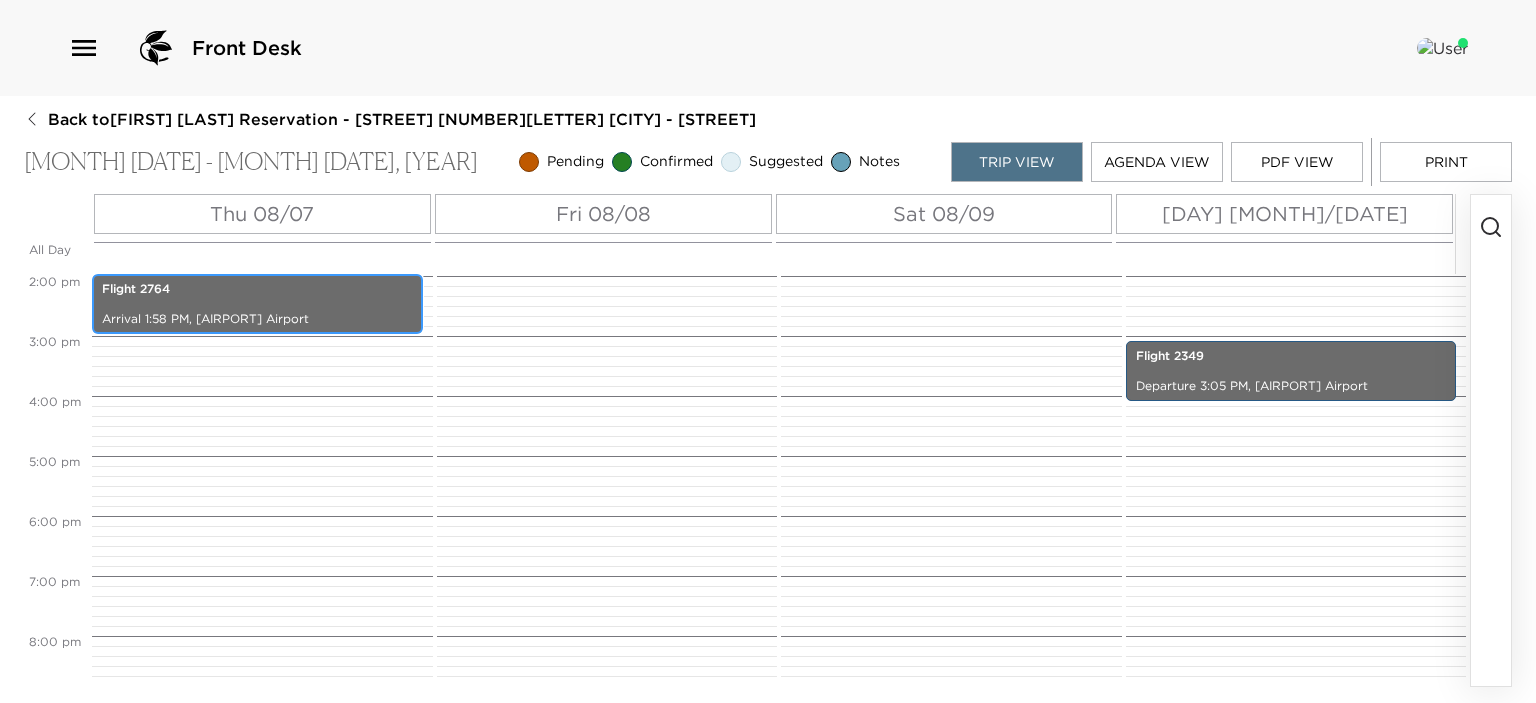 click on "Flight 2764 Arrival 1:58 PM, [AIRPORT] Airport" at bounding box center (257, 304) 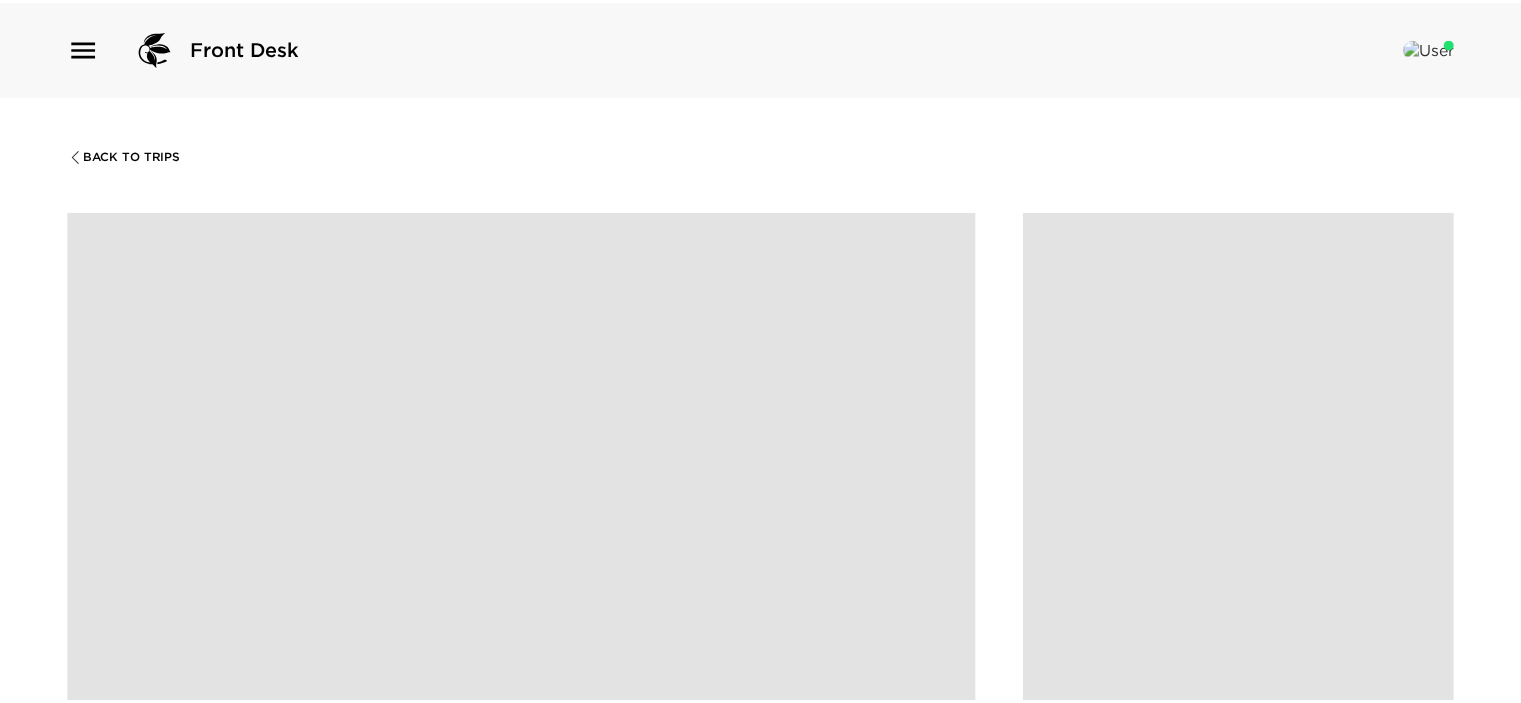 scroll, scrollTop: 1666, scrollLeft: 0, axis: vertical 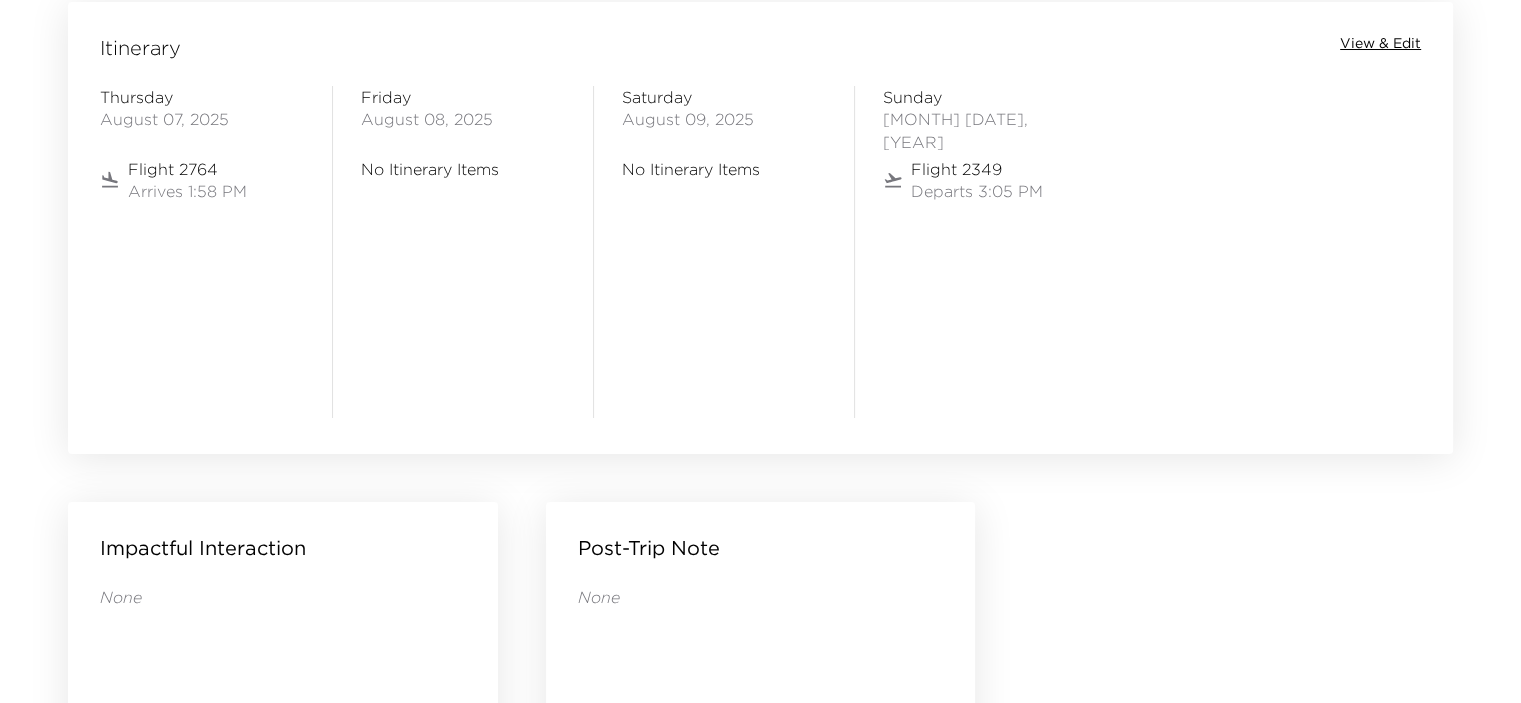 click on "View & Edit" at bounding box center [1380, 44] 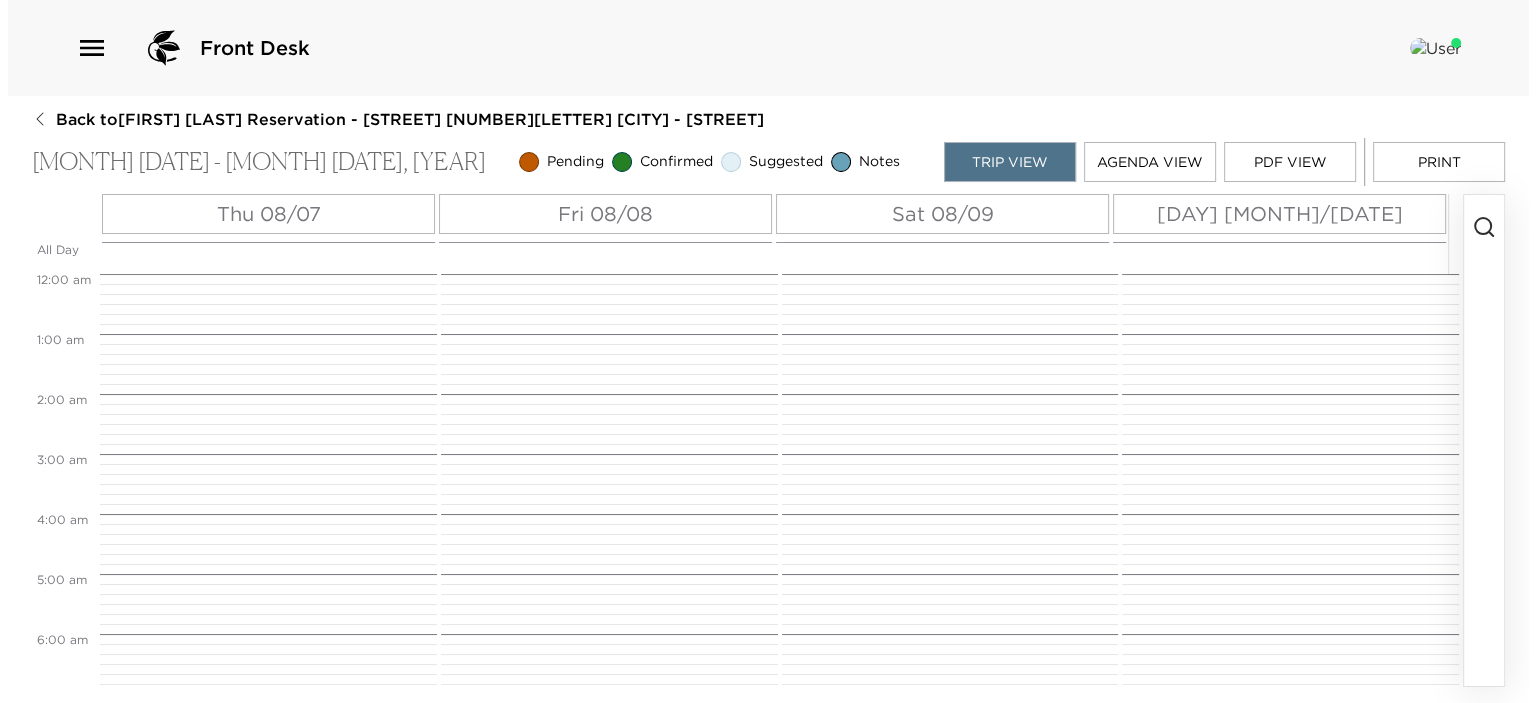 scroll, scrollTop: 0, scrollLeft: 0, axis: both 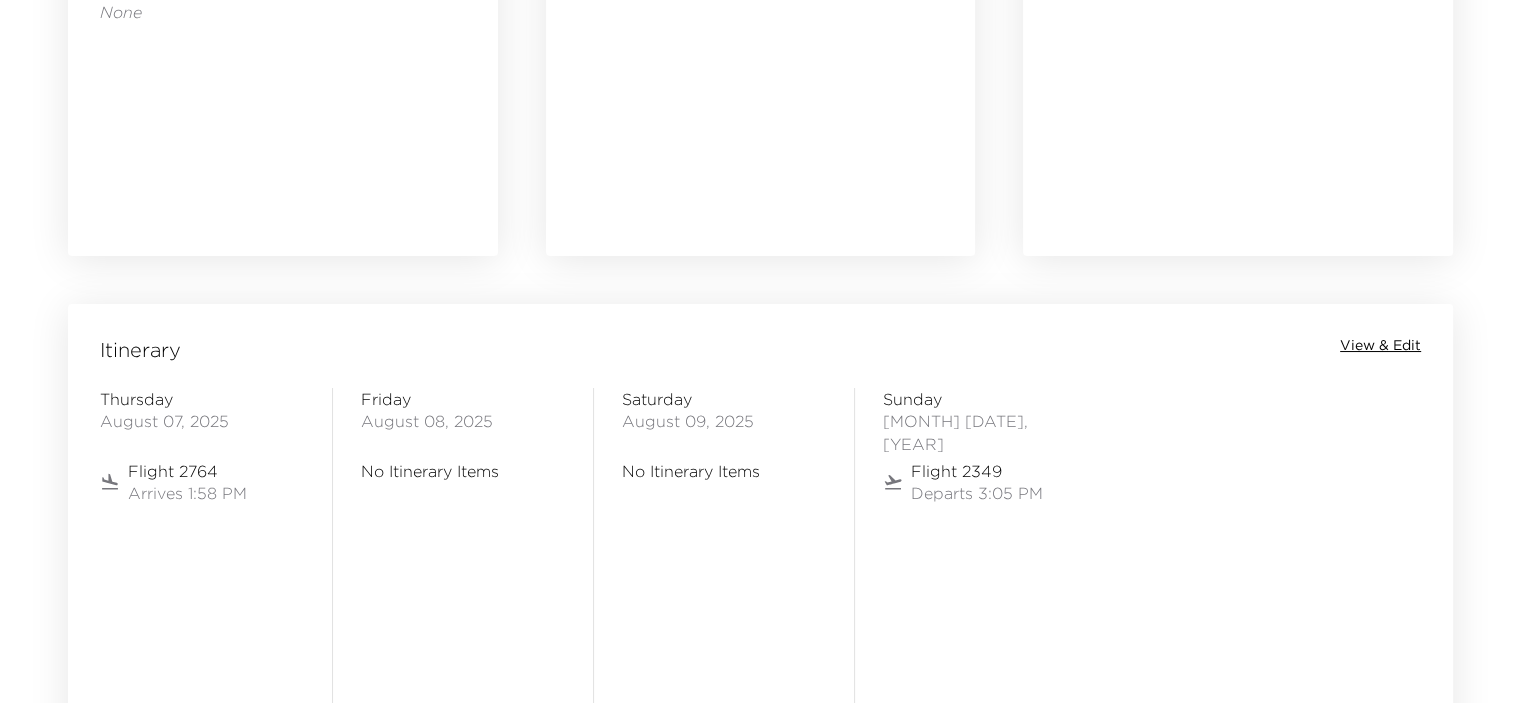 click 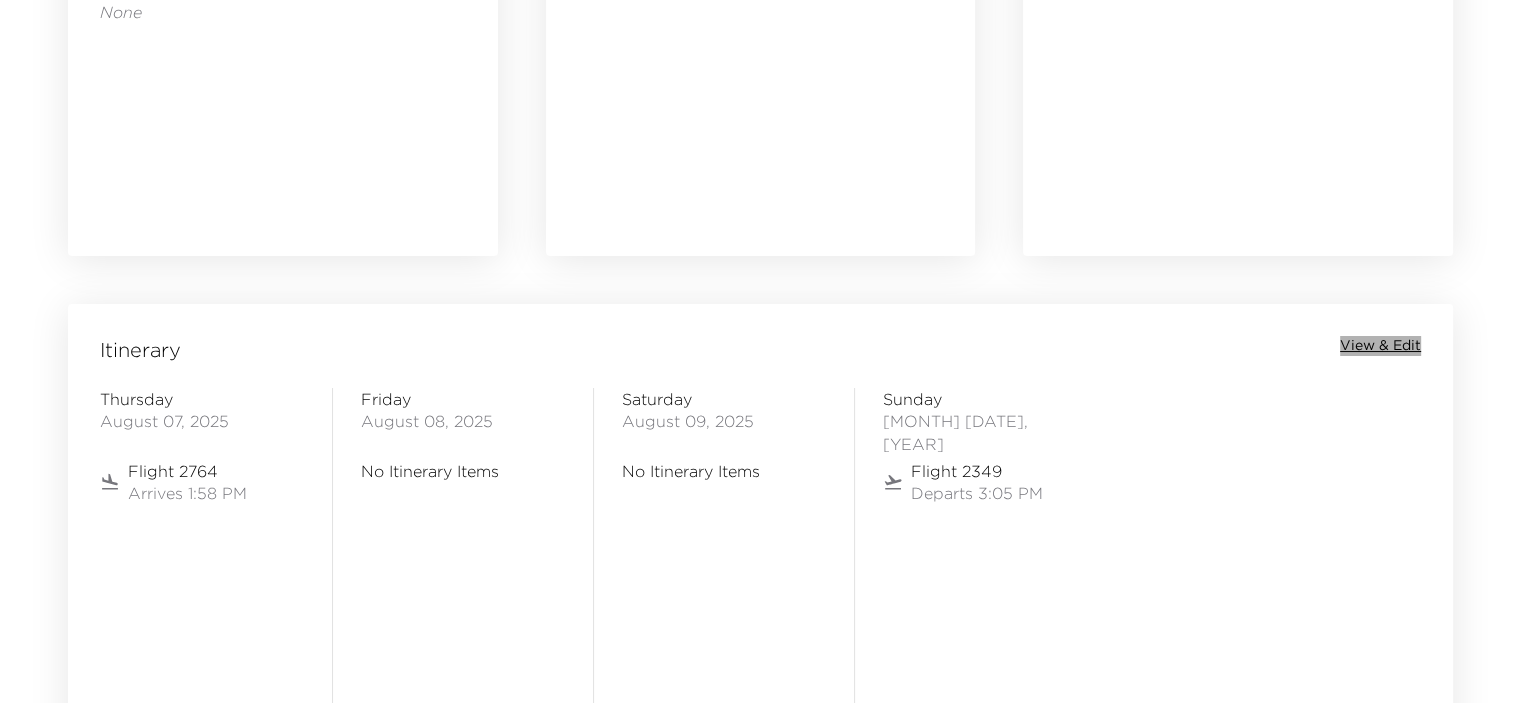 click on "View & Edit" at bounding box center (1380, 346) 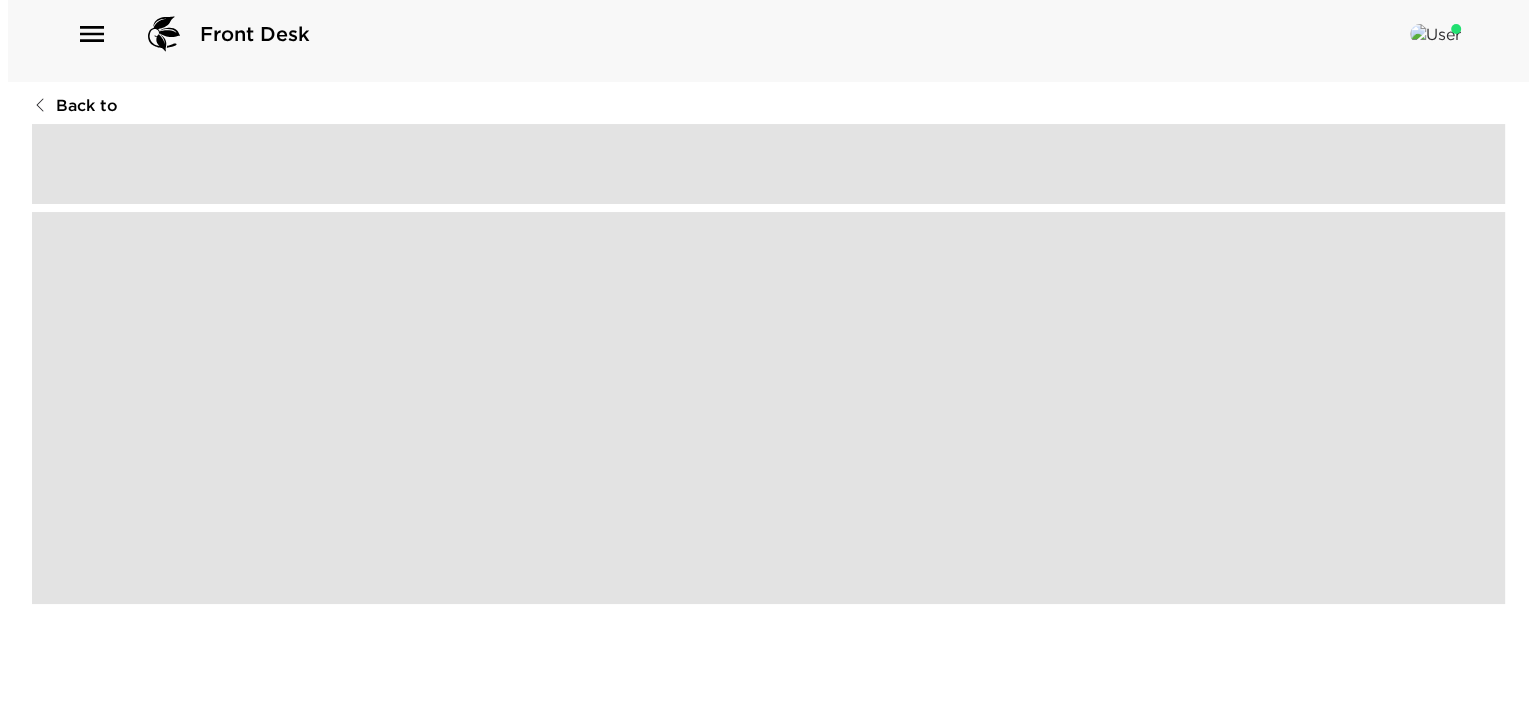 scroll, scrollTop: 0, scrollLeft: 0, axis: both 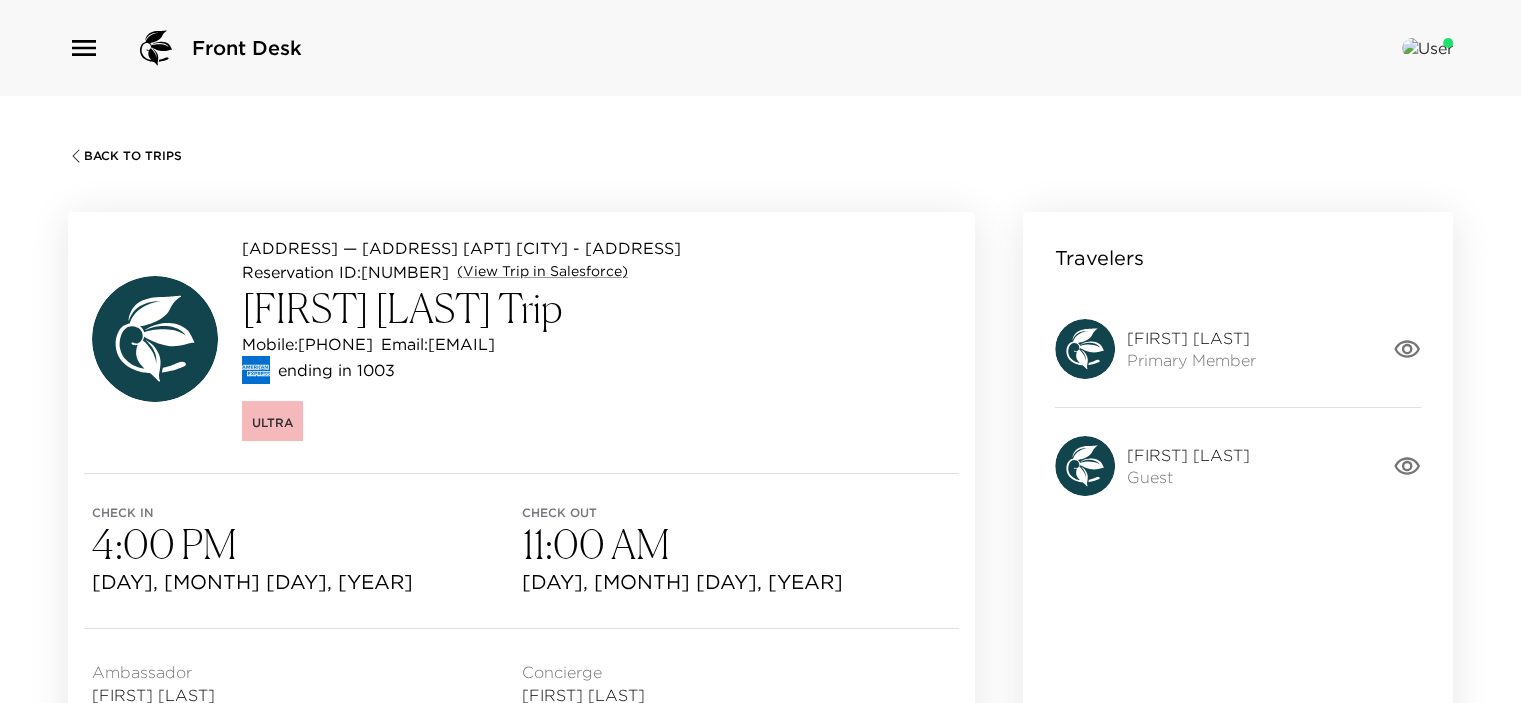drag, startPoint x: 408, startPoint y: 344, endPoint x: 305, endPoint y: 345, distance: 103.00485 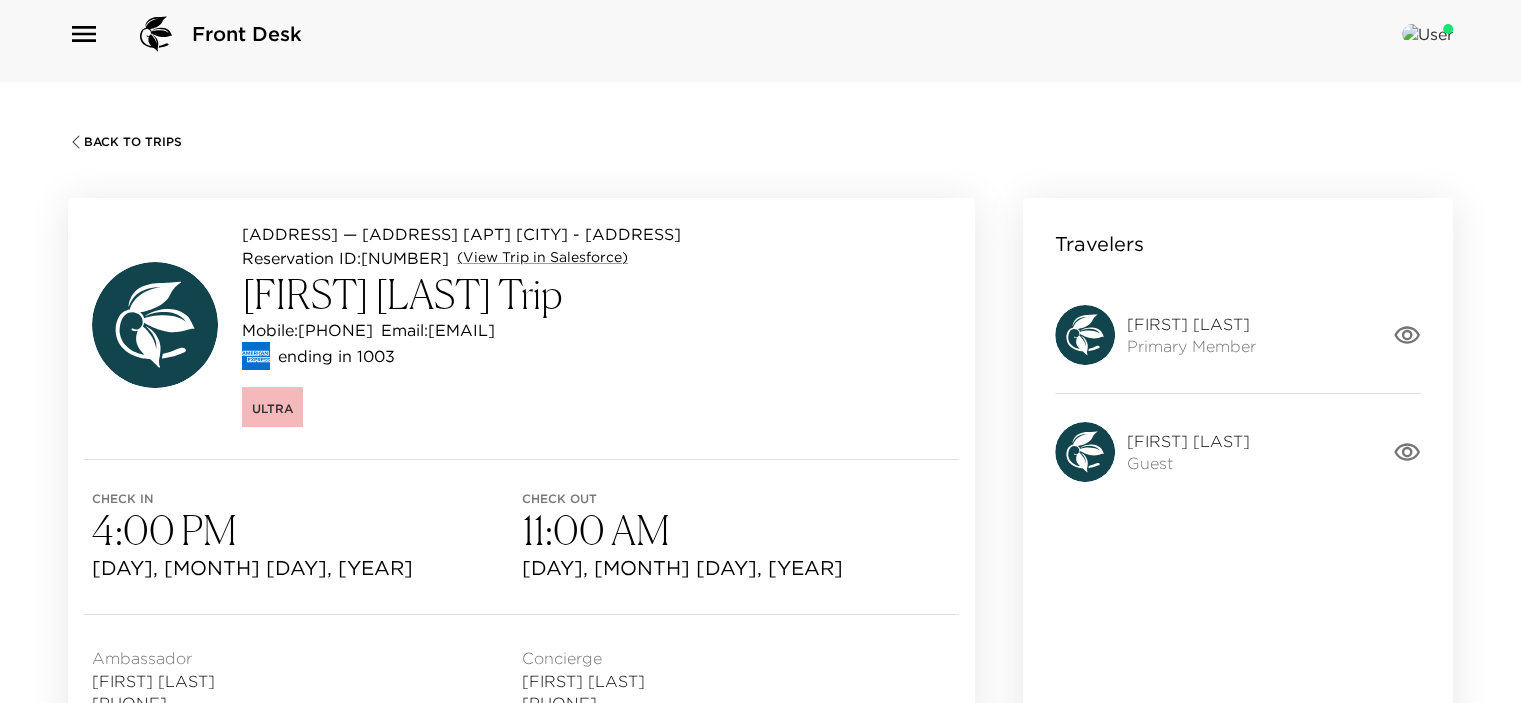 scroll, scrollTop: 0, scrollLeft: 0, axis: both 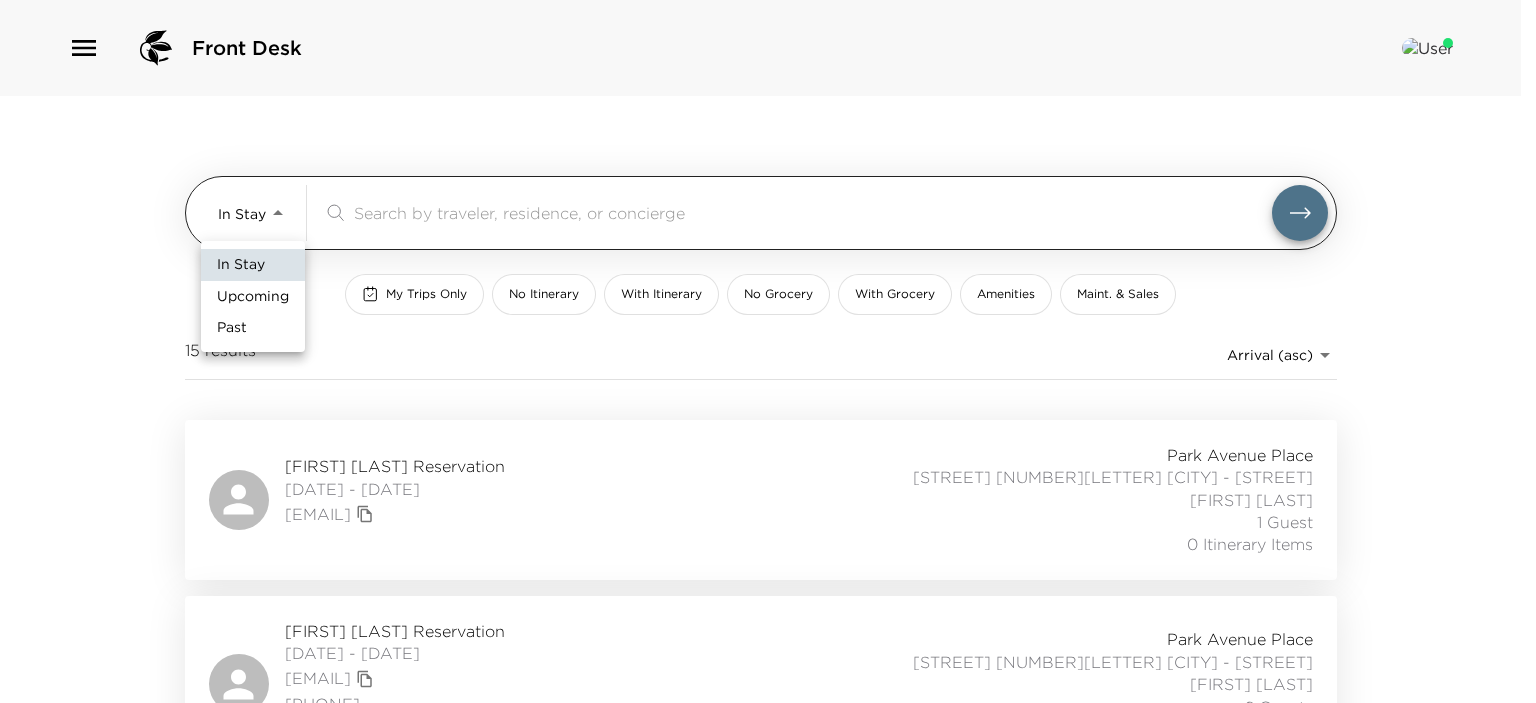 click on "Front Desk In Stay In-Stay &nbsp; My Trips Only No Itinerary With Itinerary No Grocery With Grocery Amenities Maint. & Sales 15 results Arrival (asc) reservations_prod_arrival_asc [FIRST] [LAST] Reservation [DATE] - [DATE] [EMAIL] [STREET] [STREET] [NUMBER][LETTER] [CITY] - [STREET] [FIRST] [LAST] 1 Guest 0 Itinerary Items [FIRST] [LAST] Reservation [DATE] - [DATE] [EMAIL] 9728325676 Ultra [STREET] [STREET] [NUMBER][LETTER] [CITY] - [STREET] [FIRST] [LAST] 2 Guests 0 Itinerary Items [FIRST] [LAST] Reservation [DATE] - [DATE] [EMAIL] [PHONE] Vip [STREET] [STREET] [NUMBER][LETTER] [CITY] - [STREET] [FIRST] [LAST] 1 Guest 11 Itinerary Items [FIRST] [LAST] Reservation [DATE] - [DATE] [EMAIL] 4 Guests" at bounding box center (768, 351) 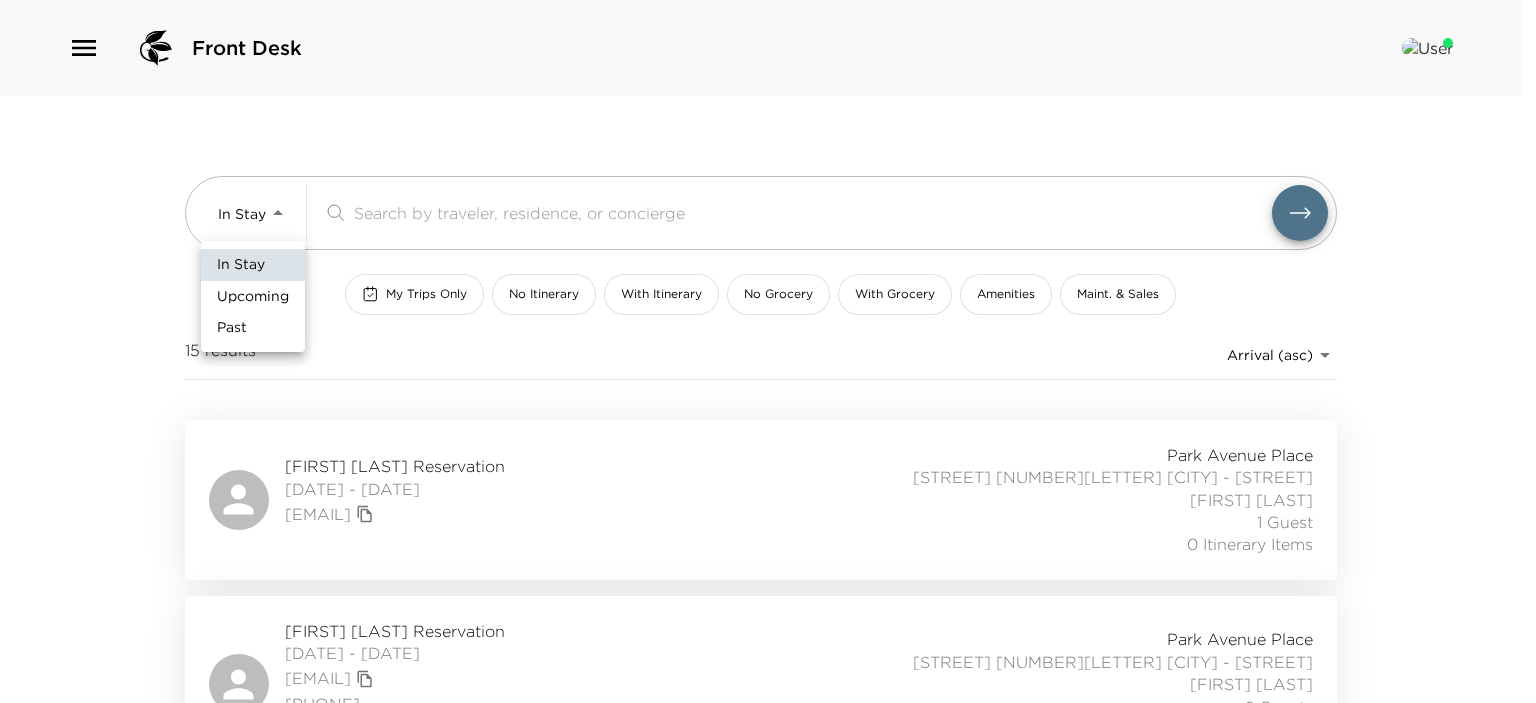 click on "Upcoming" at bounding box center (253, 297) 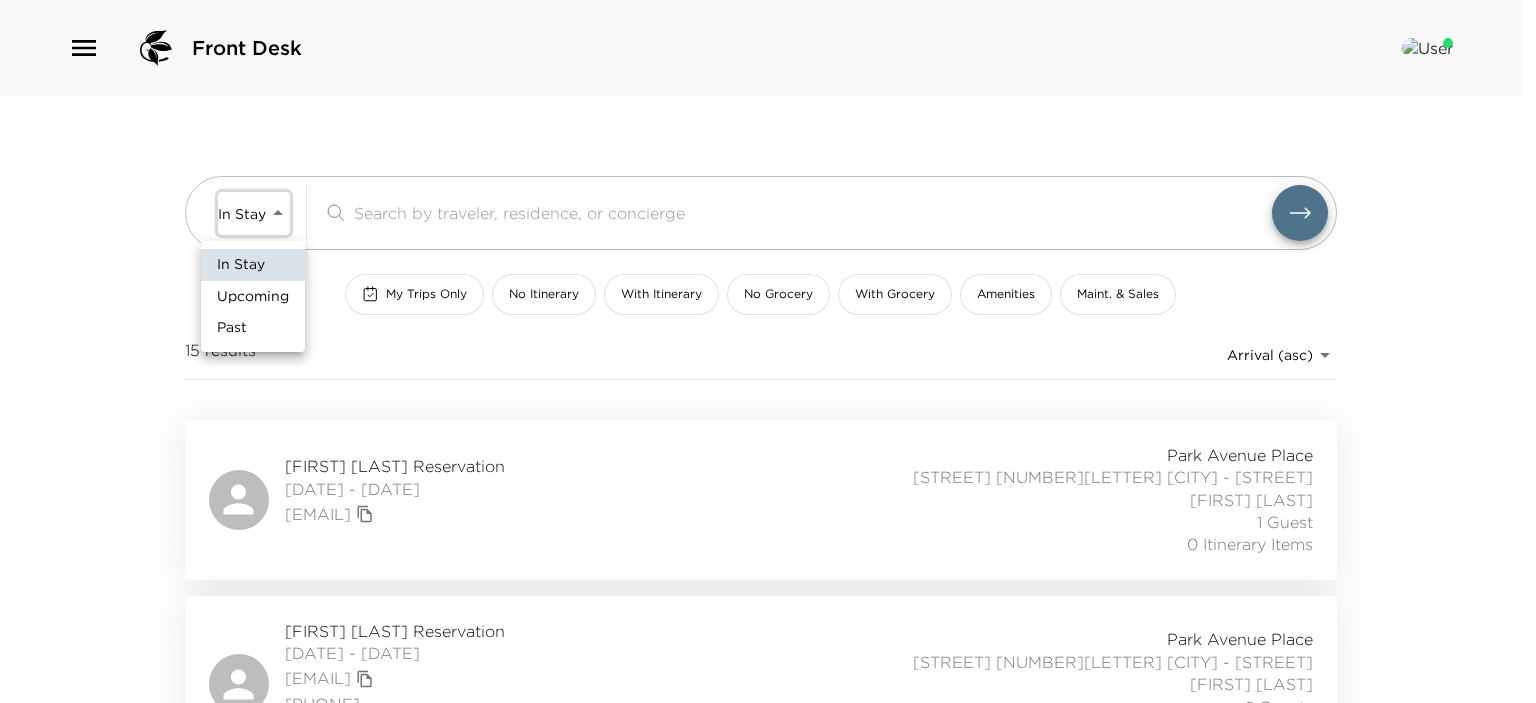 type on "Upcoming" 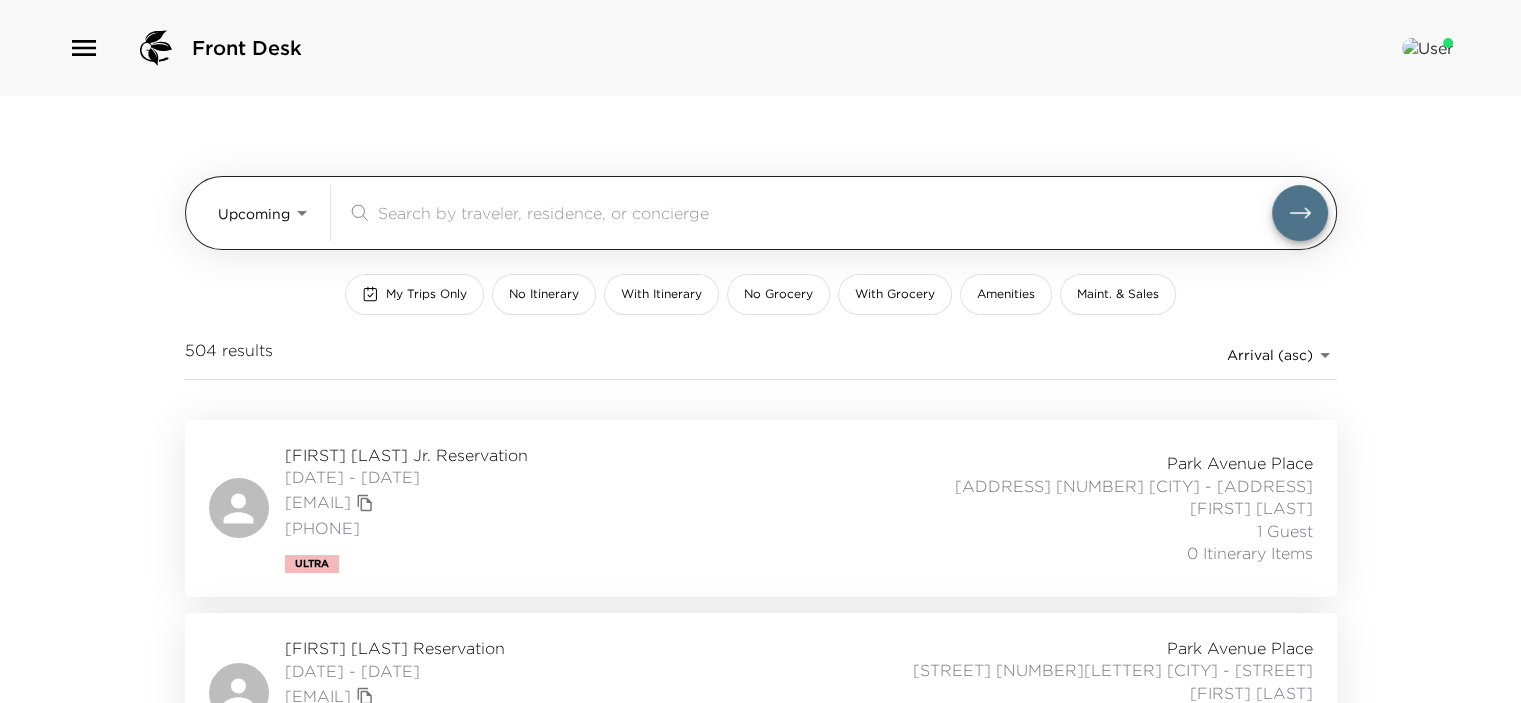 click at bounding box center [825, 212] 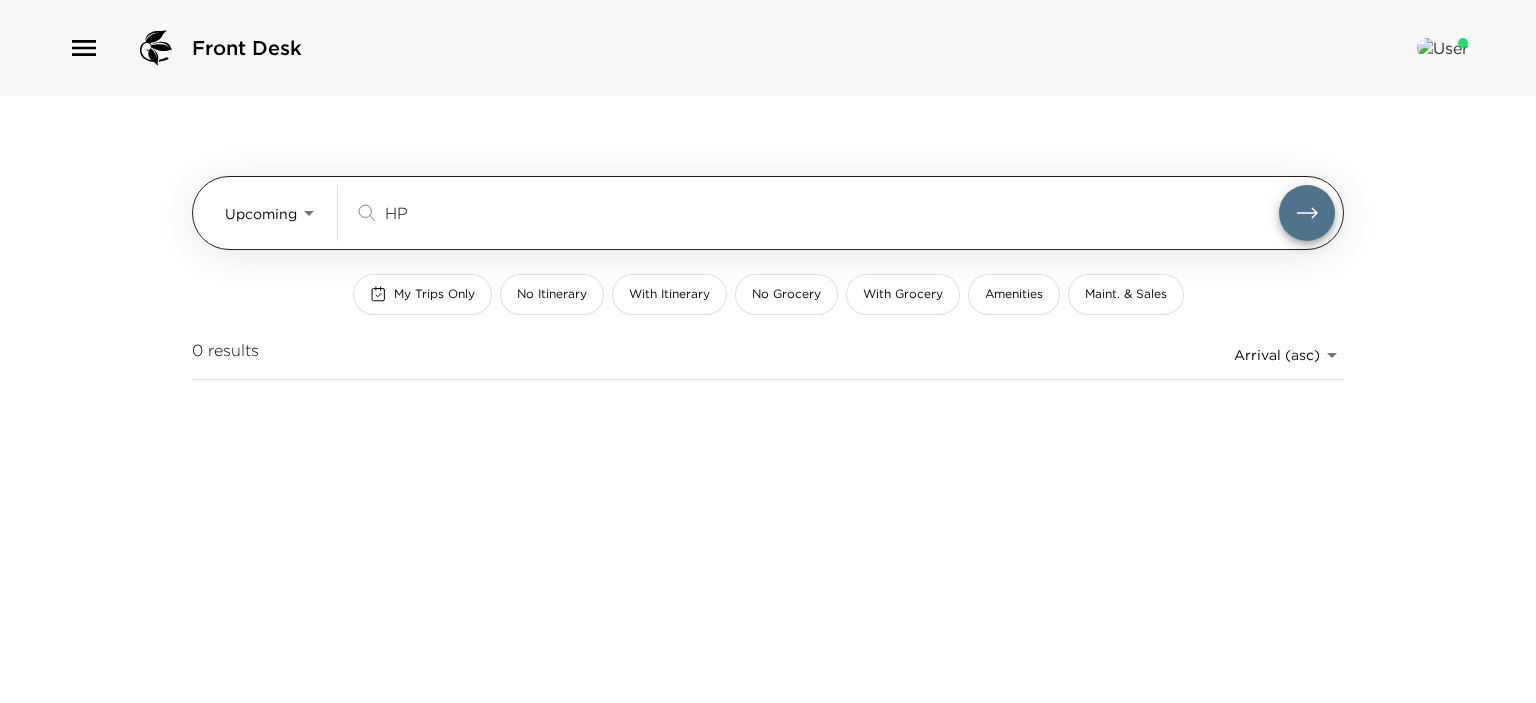 type on "H" 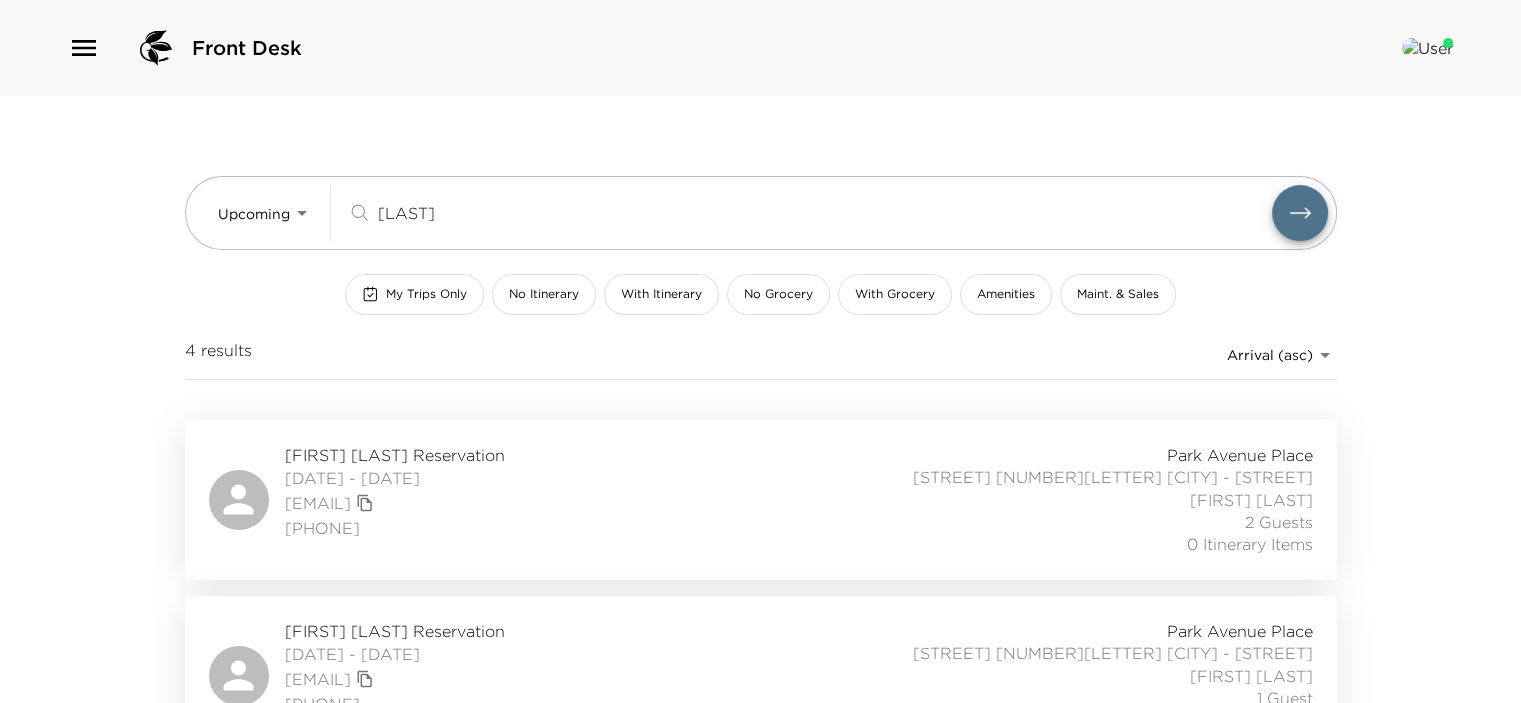 type on "[LAST]" 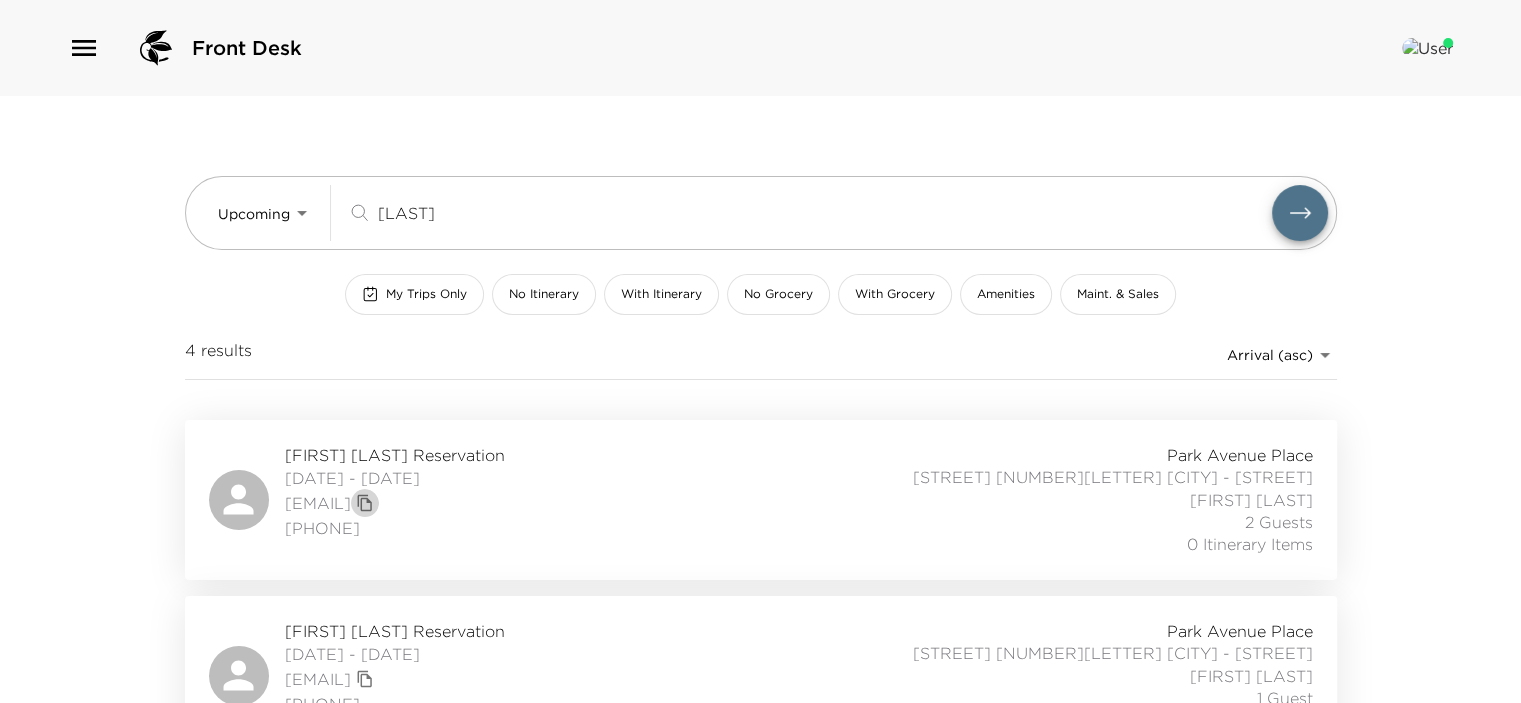 click at bounding box center [365, 503] 